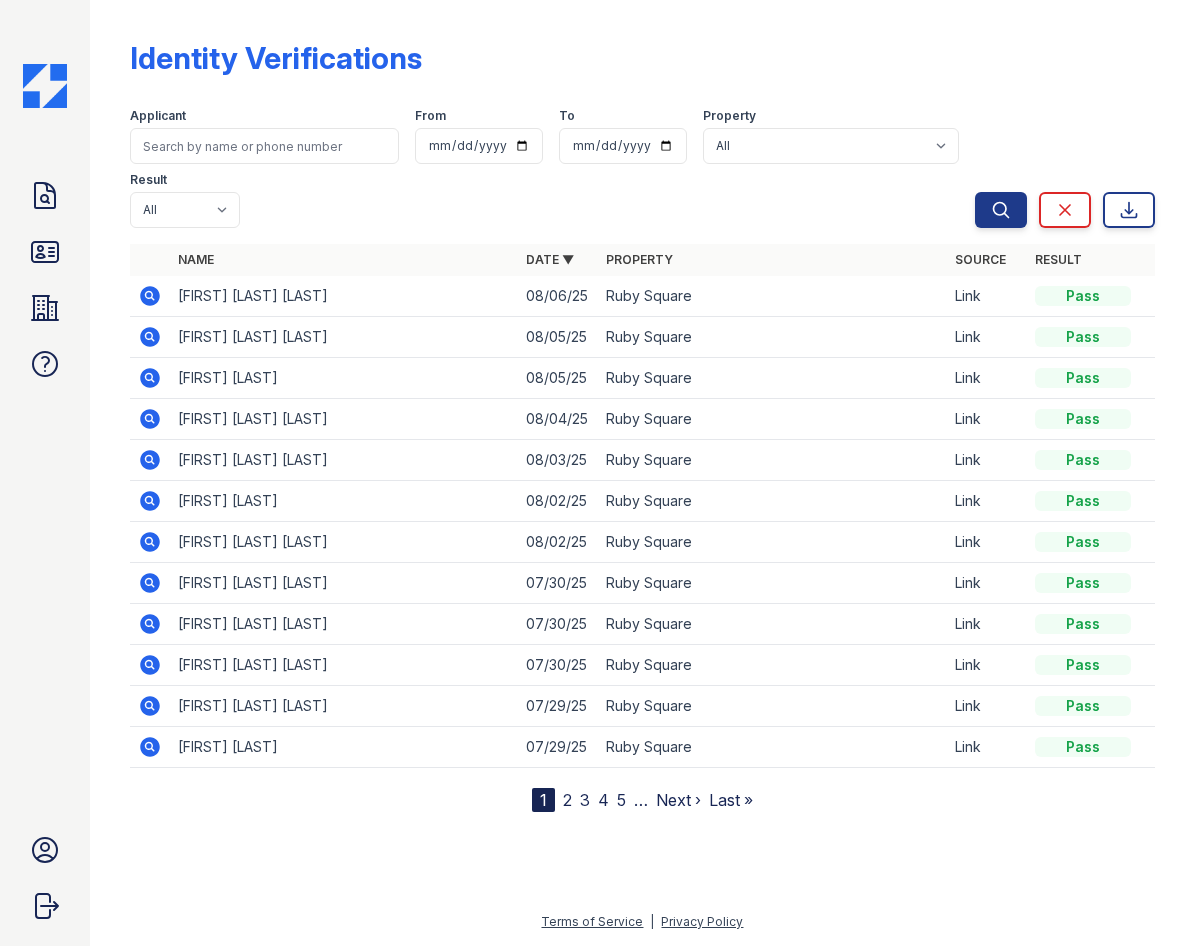 scroll, scrollTop: 0, scrollLeft: 0, axis: both 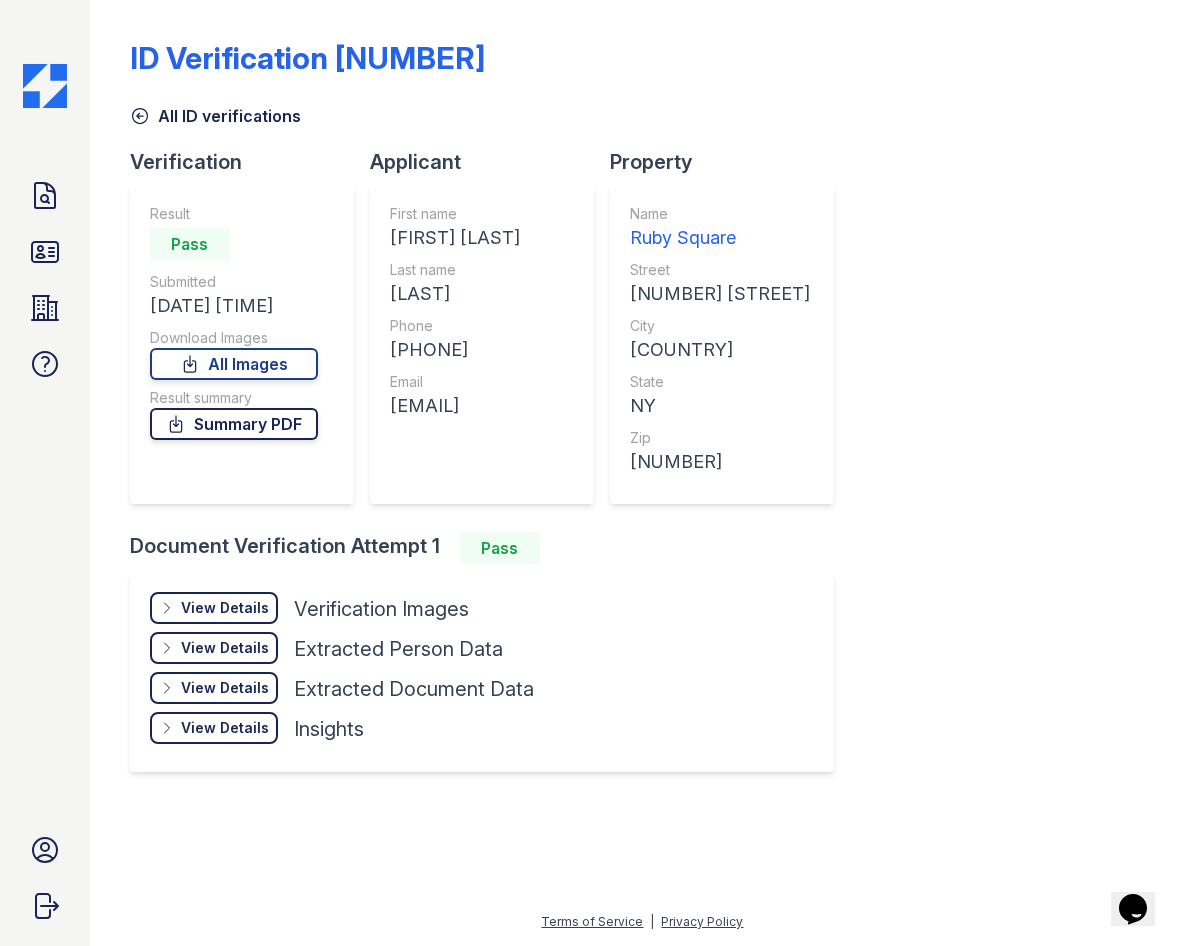 click on "Summary PDF" at bounding box center (234, 424) 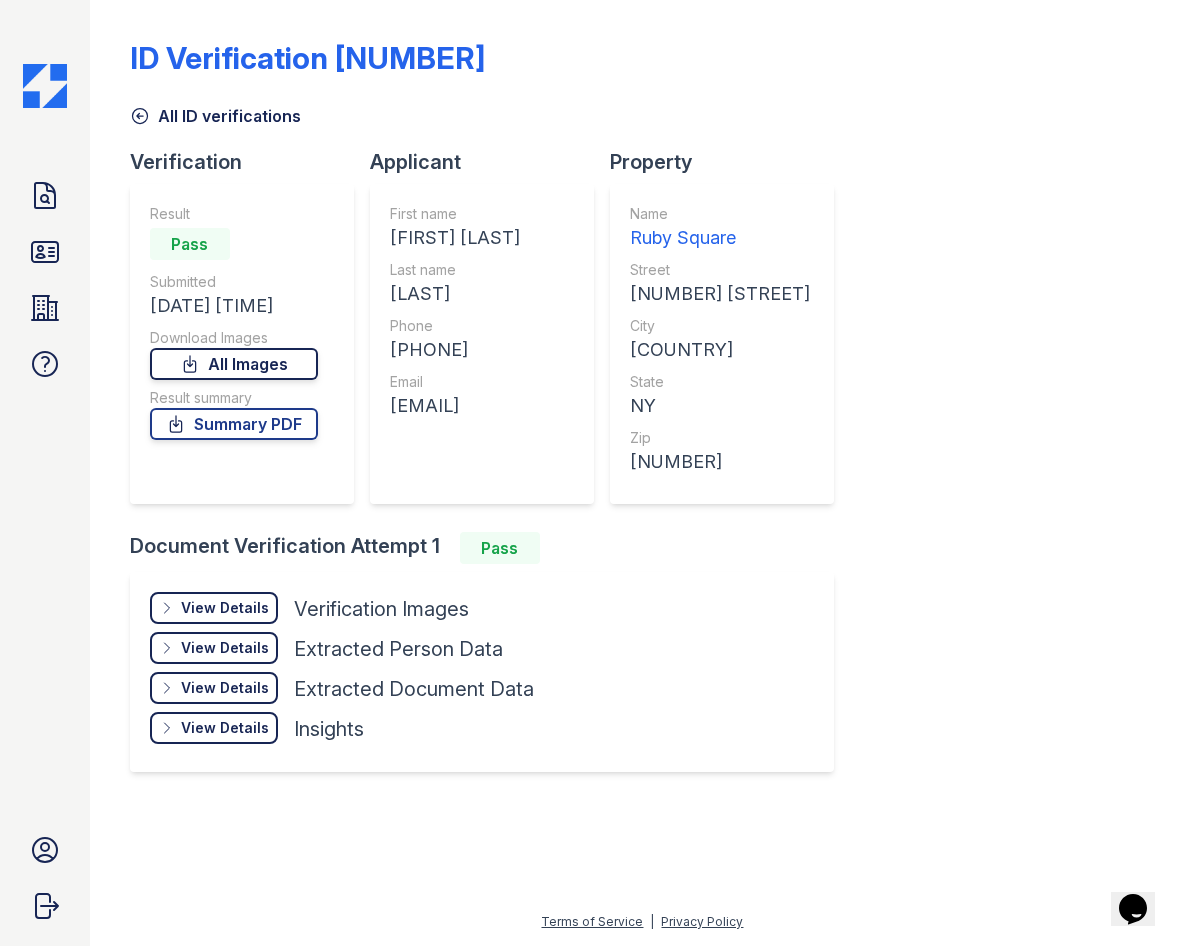 click on "All Images" at bounding box center (234, 364) 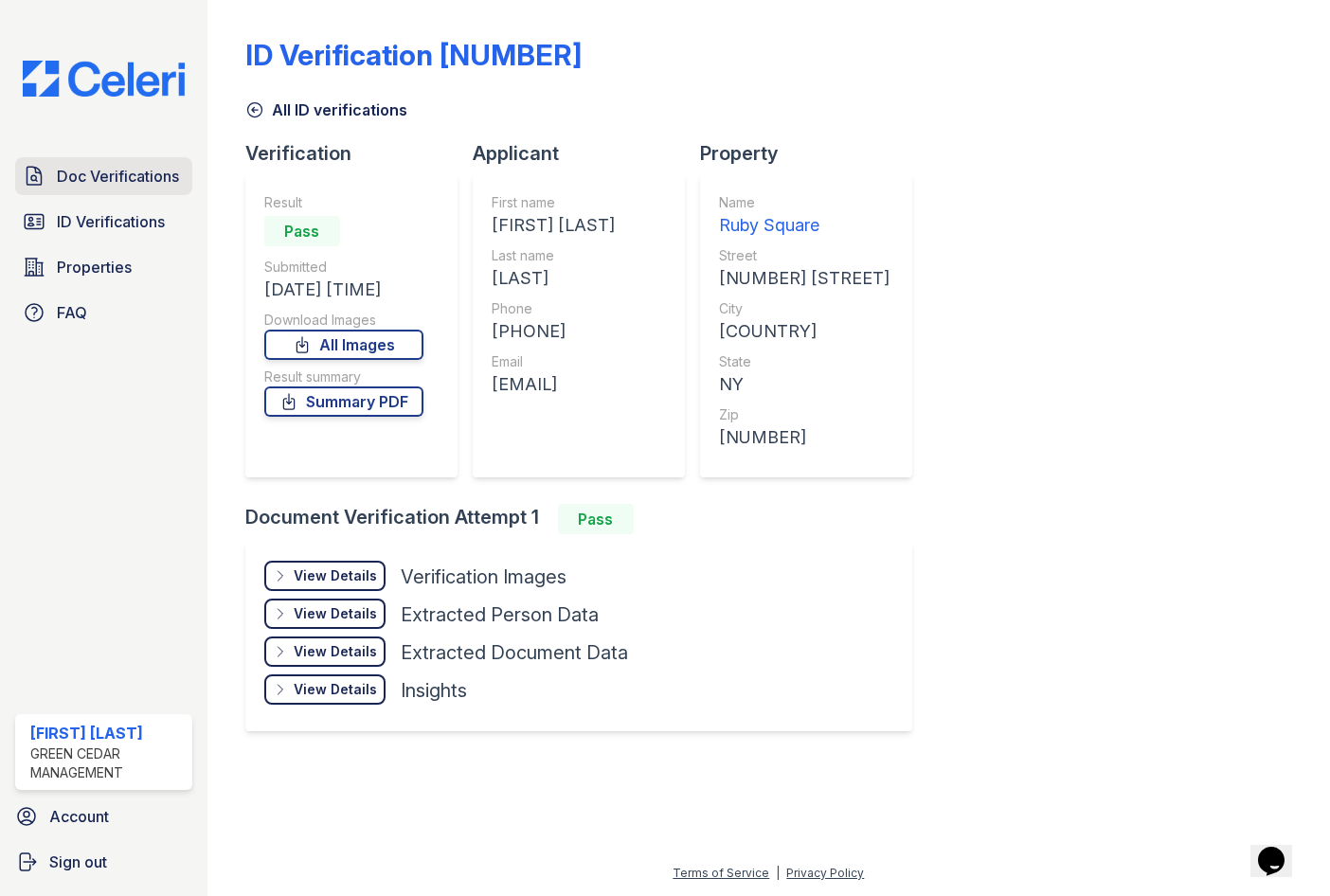 click on "Doc Verifications" at bounding box center (117, 176) 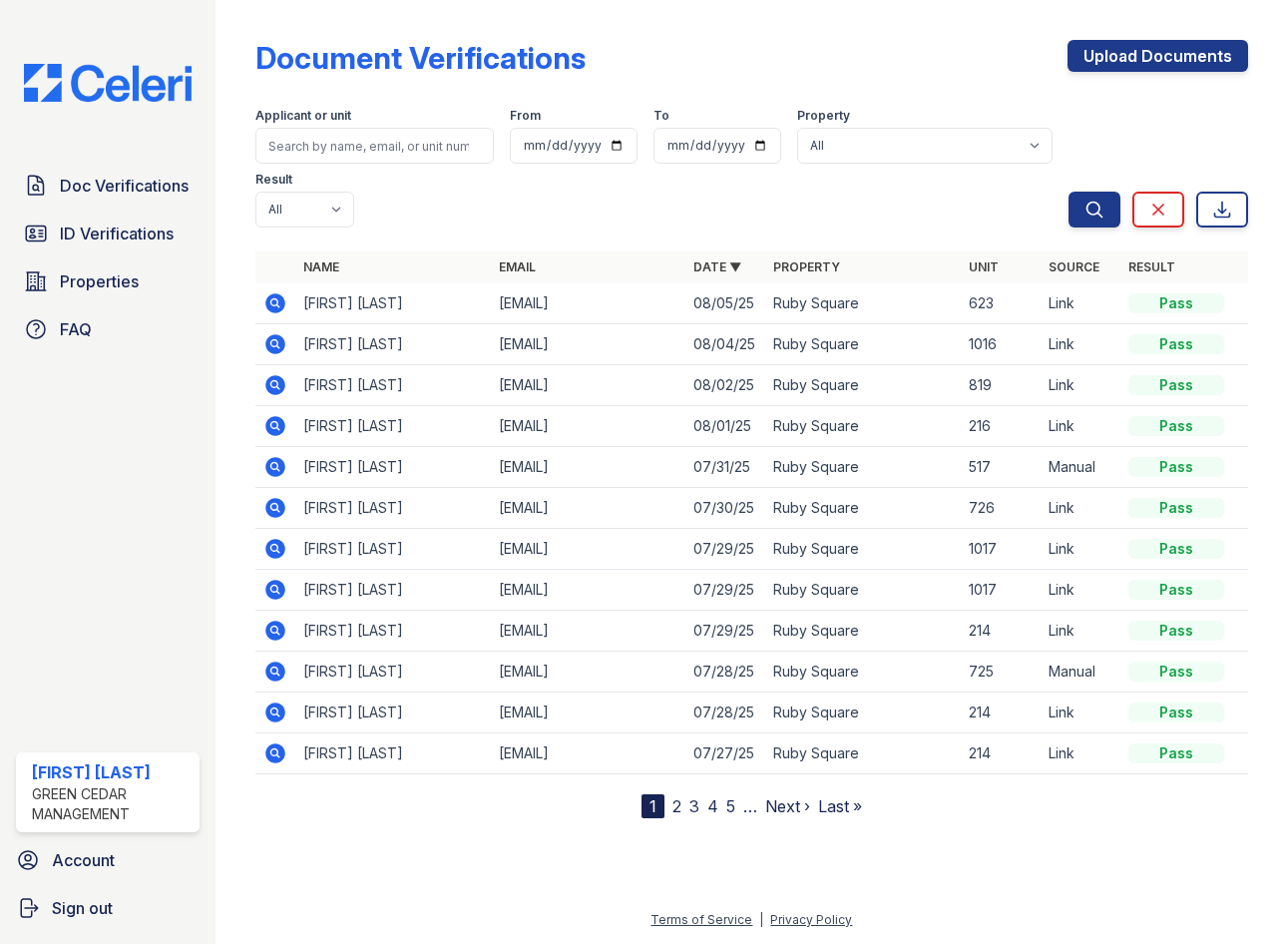 click on "2" at bounding box center [676, 806] 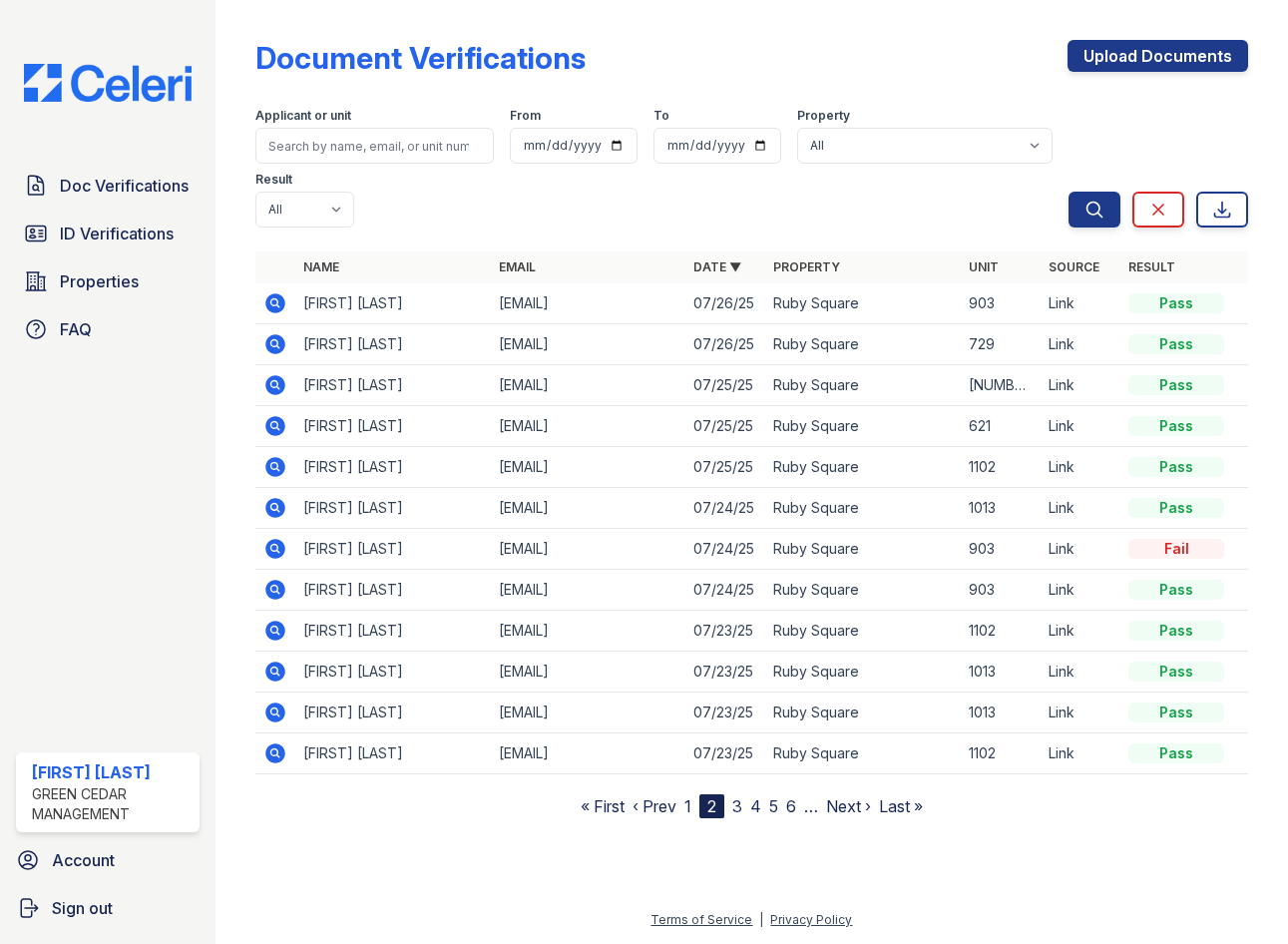 click on "« First
‹ Prev
1
2
3
4
5
6
…
Next ›
Last »" at bounding box center [751, 806] 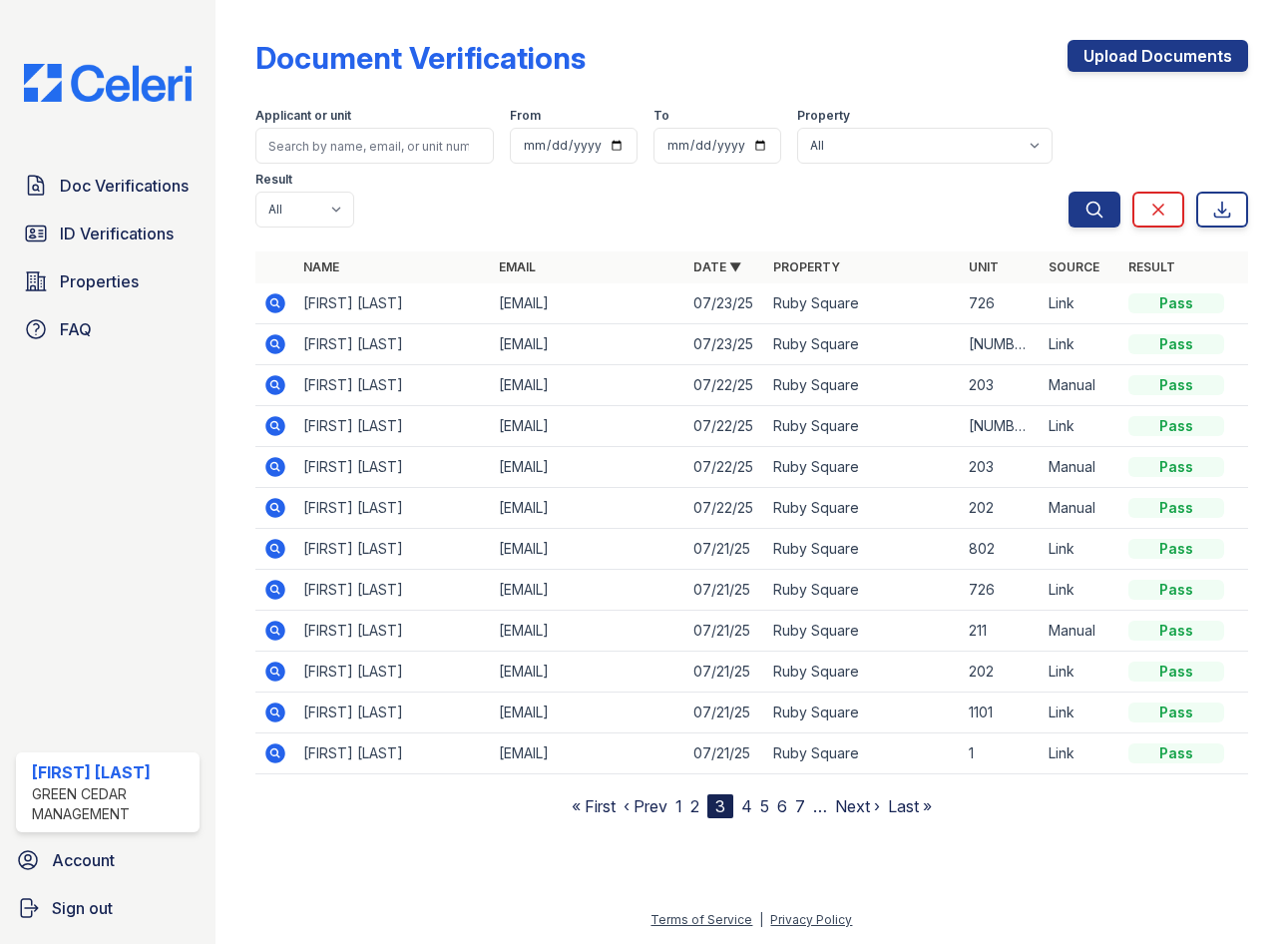 click on "4" at bounding box center [746, 806] 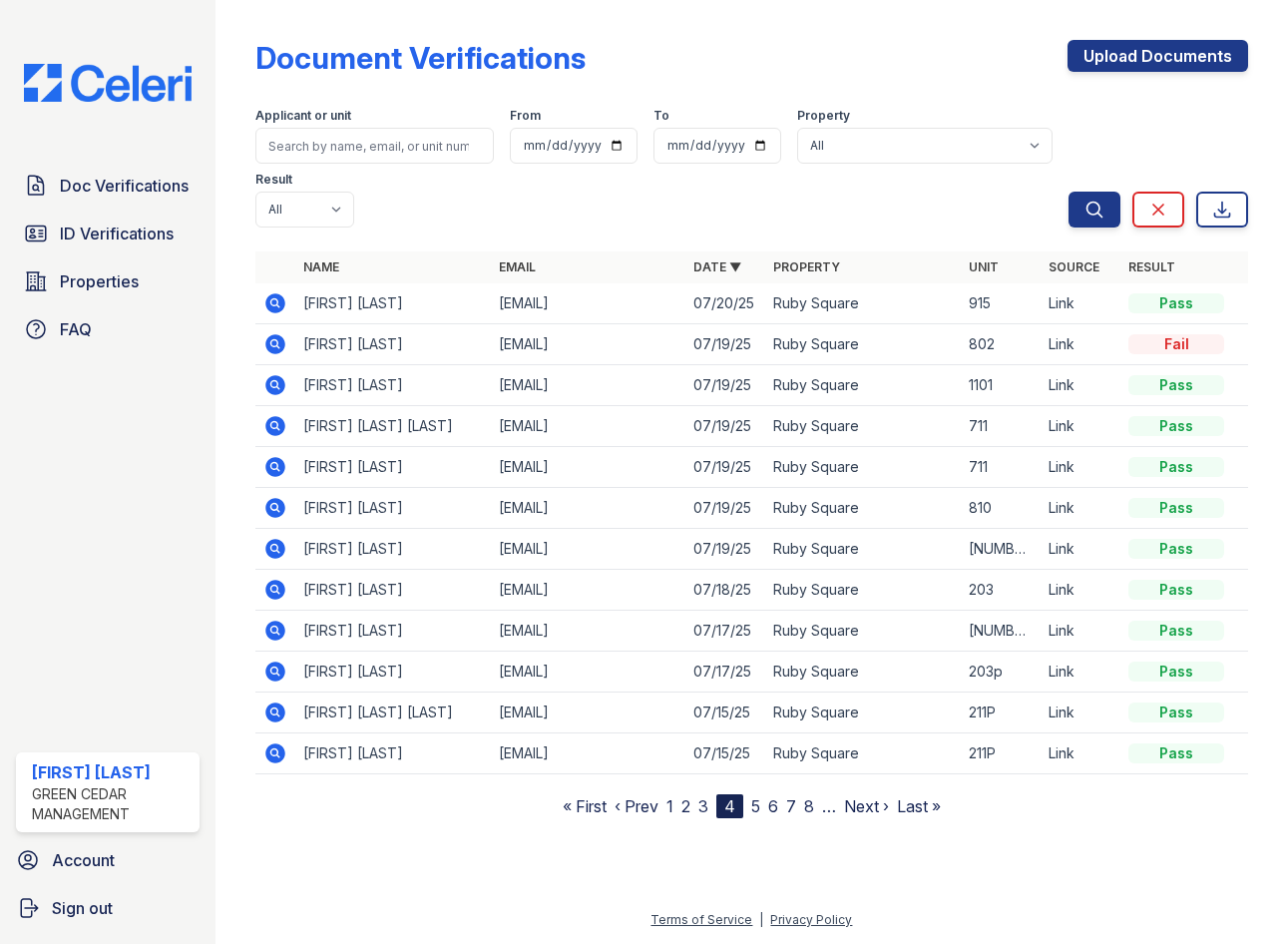 click on "5" at bounding box center [755, 806] 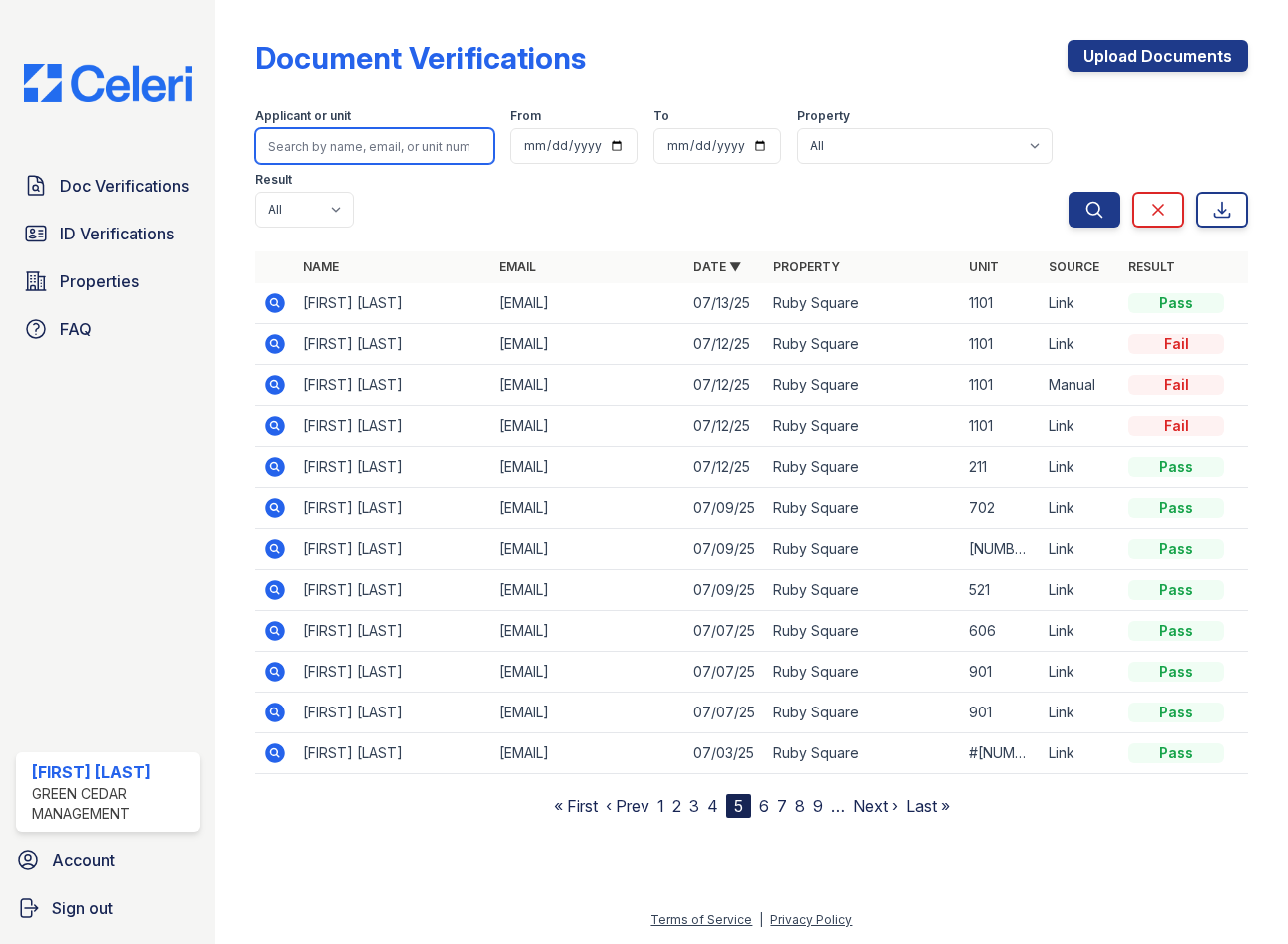 click at bounding box center [374, 146] 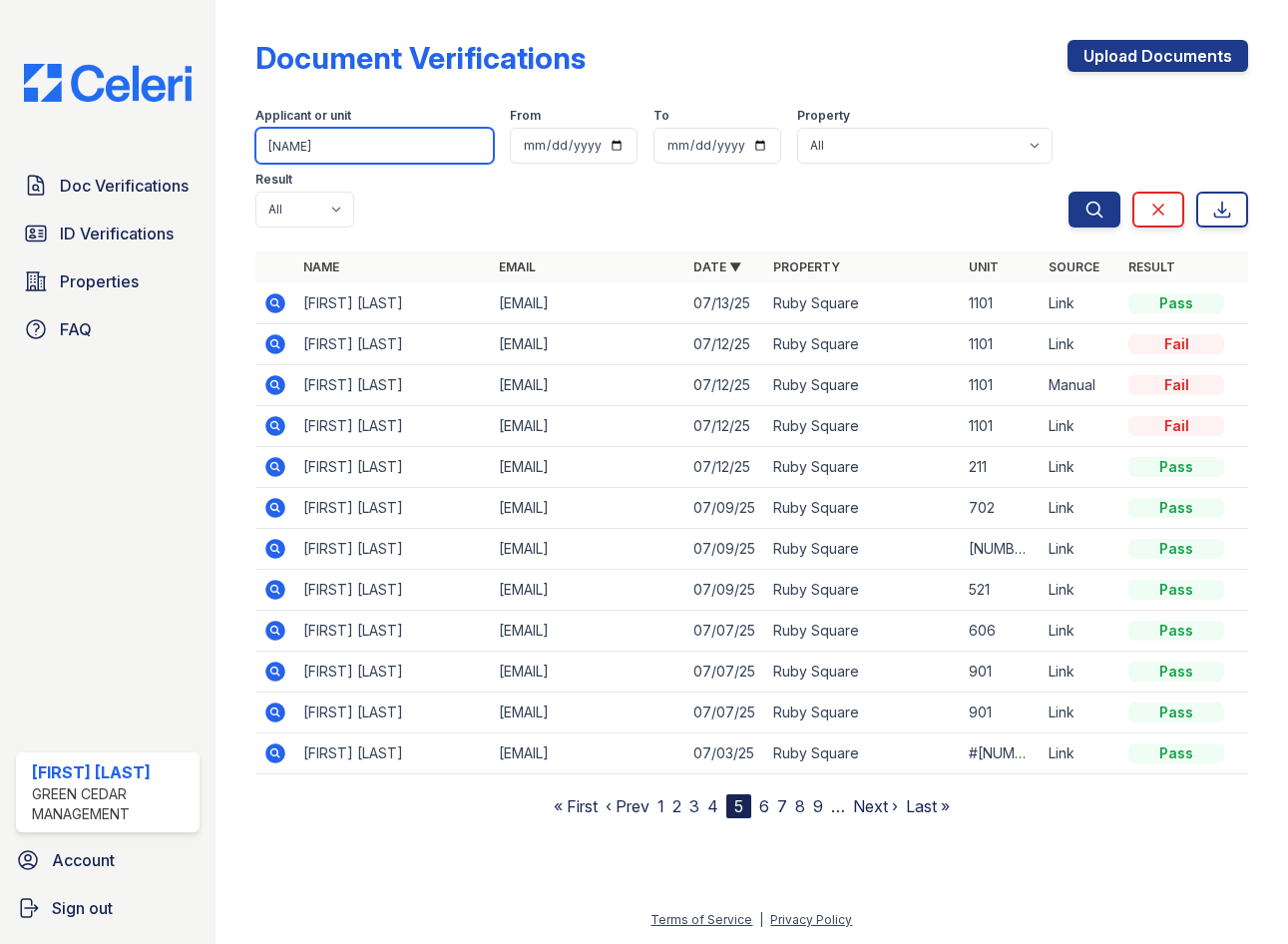 type on "[NAME]" 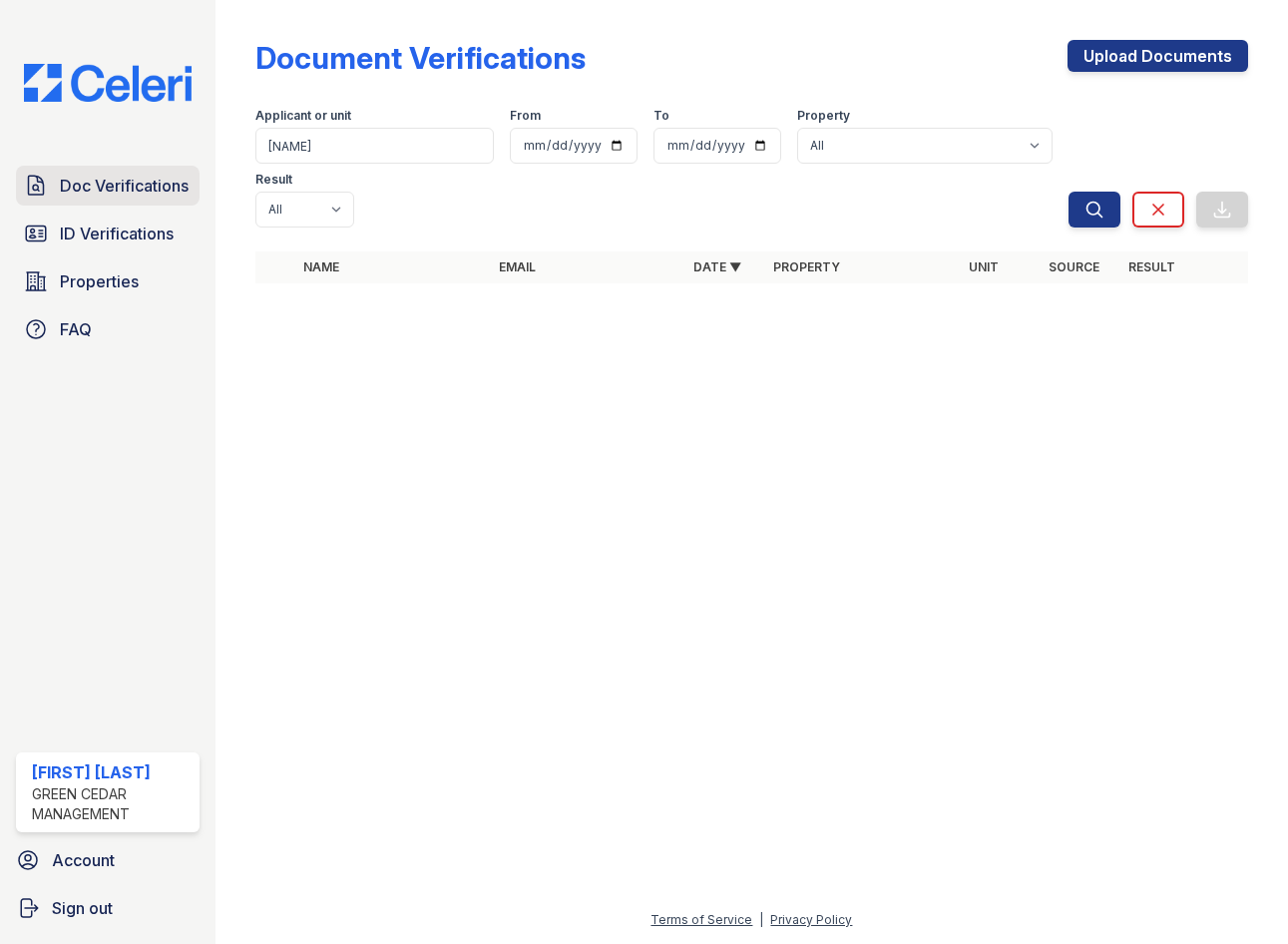 click on "Doc Verifications" at bounding box center [124, 186] 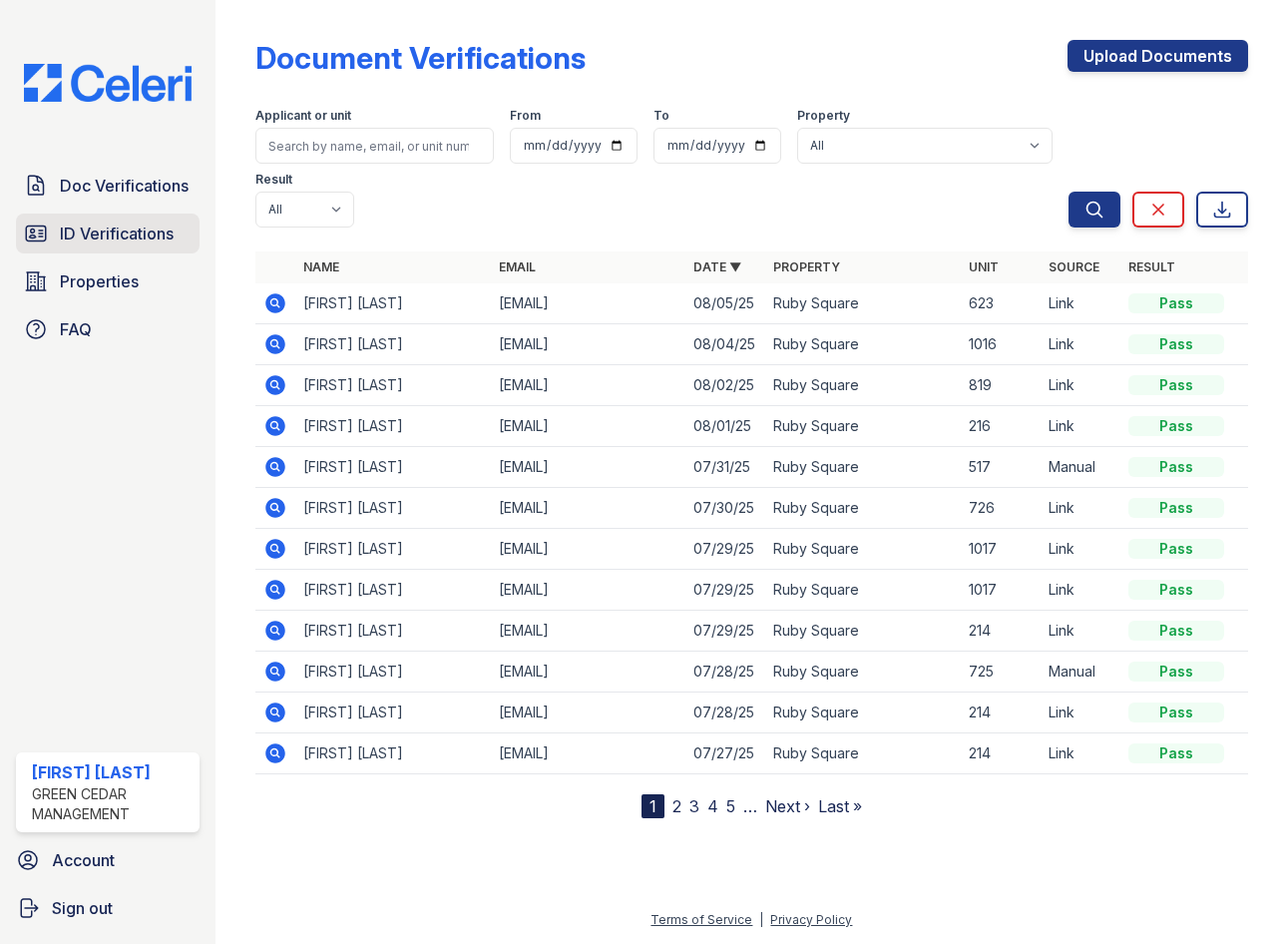 click on "ID Verifications" at bounding box center (117, 234) 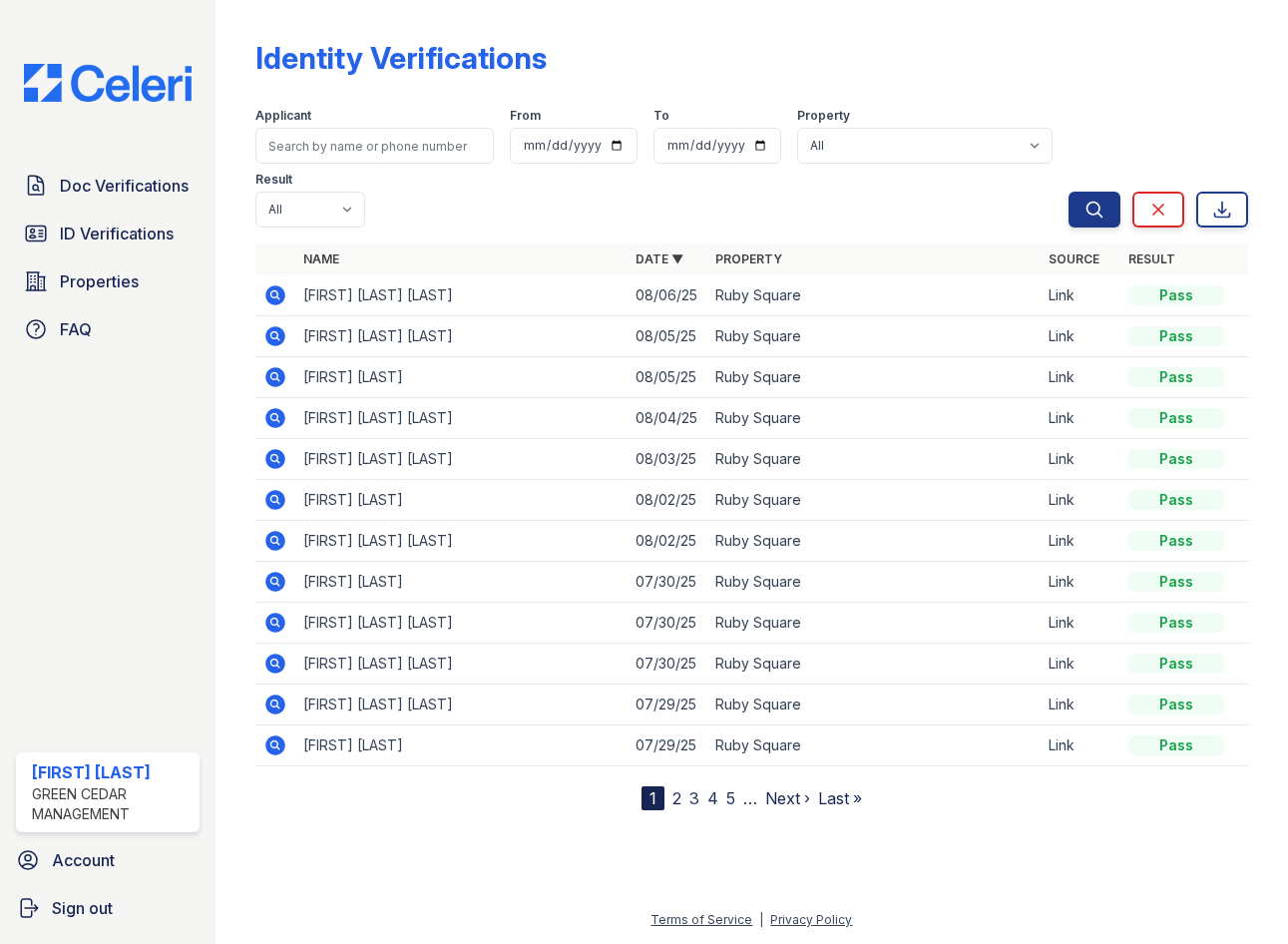 click 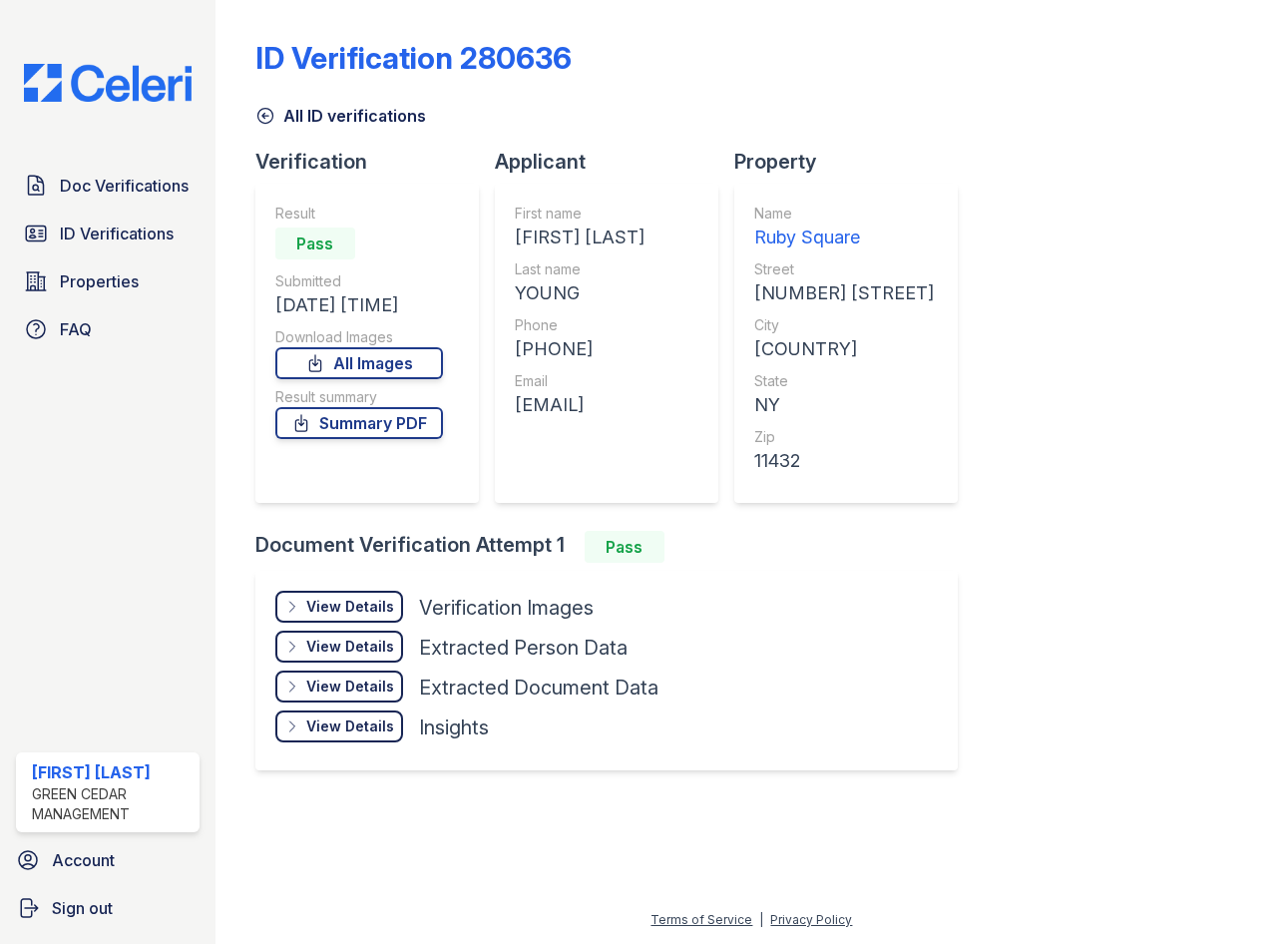 scroll, scrollTop: 0, scrollLeft: 0, axis: both 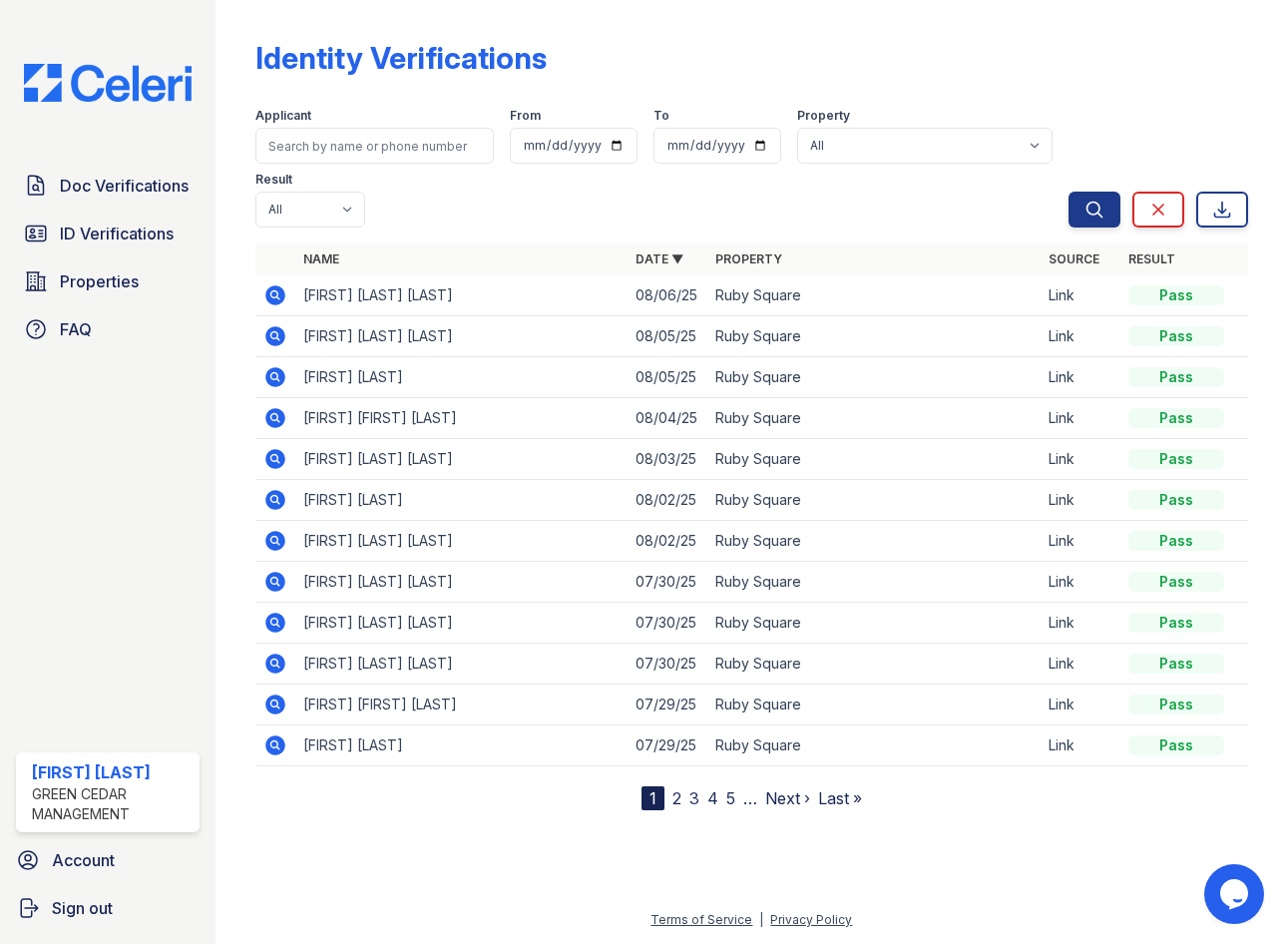 click on "2" at bounding box center (676, 798) 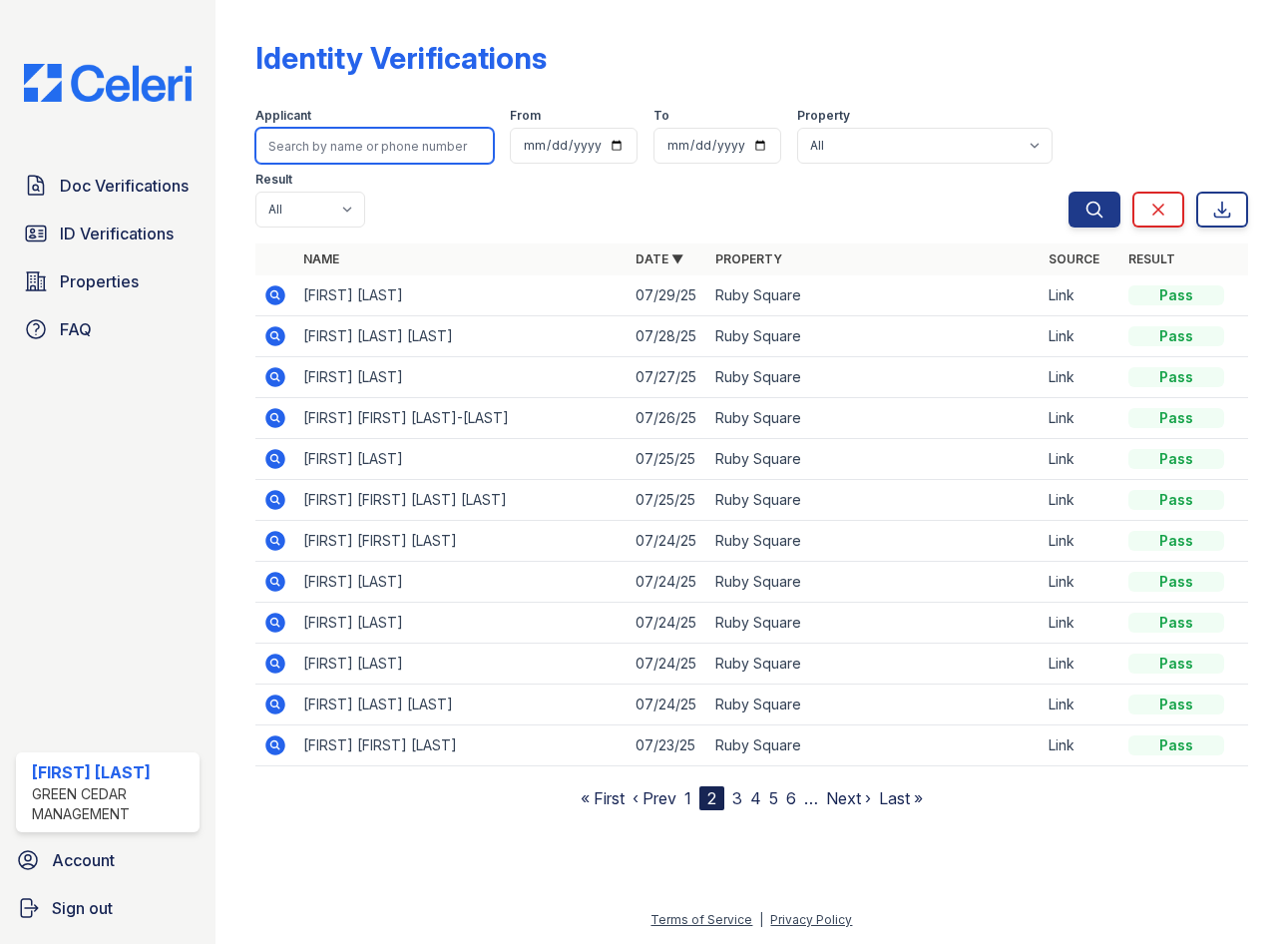 click at bounding box center [374, 146] 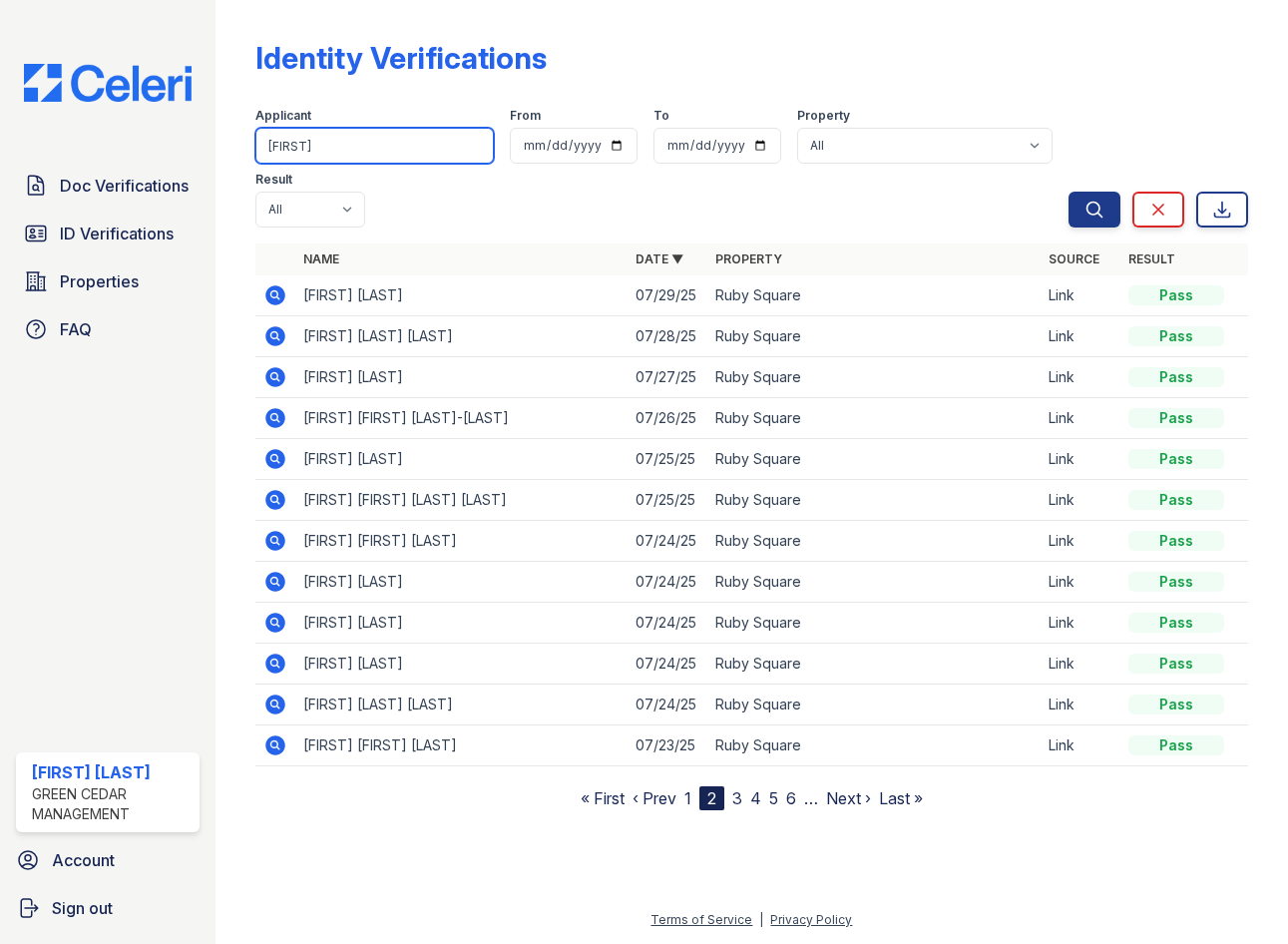 type on "[FIRST]" 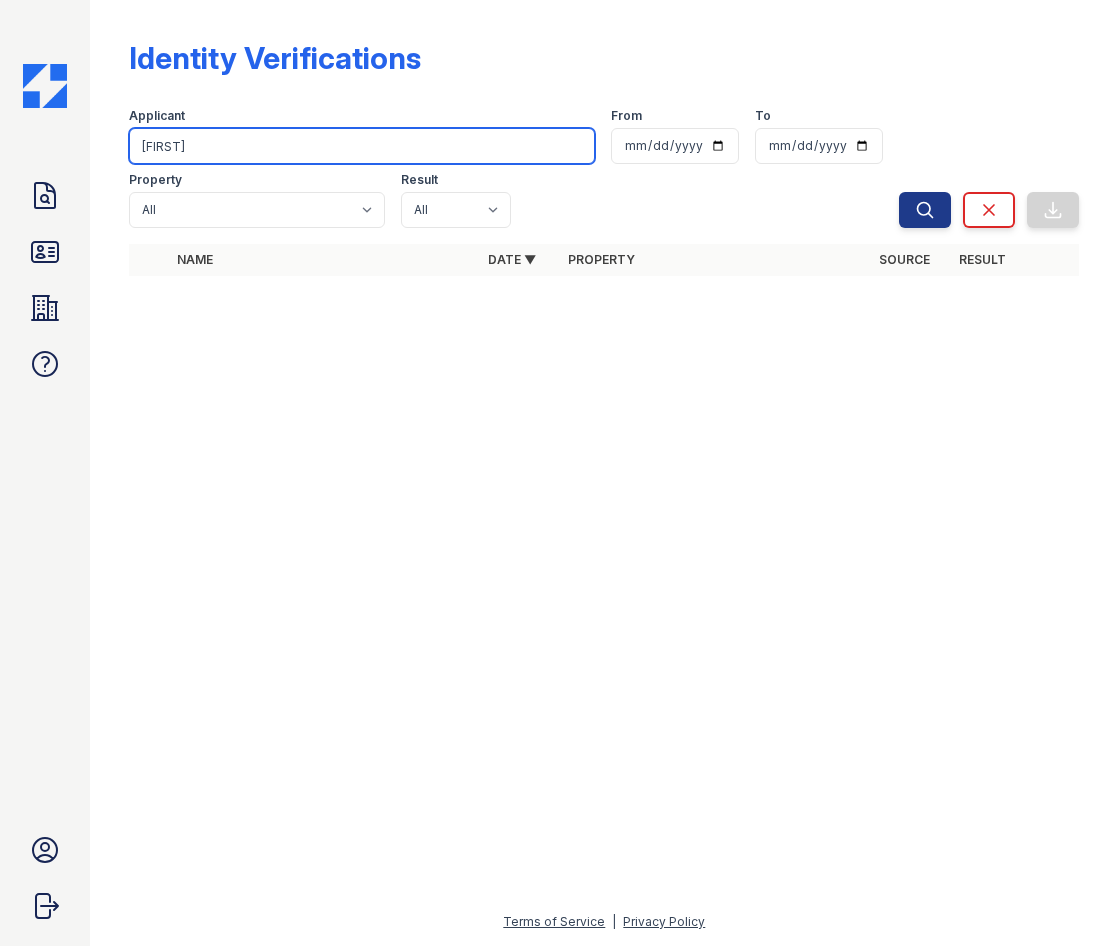 drag, startPoint x: 252, startPoint y: 146, endPoint x: 263, endPoint y: 114, distance: 33.83785 